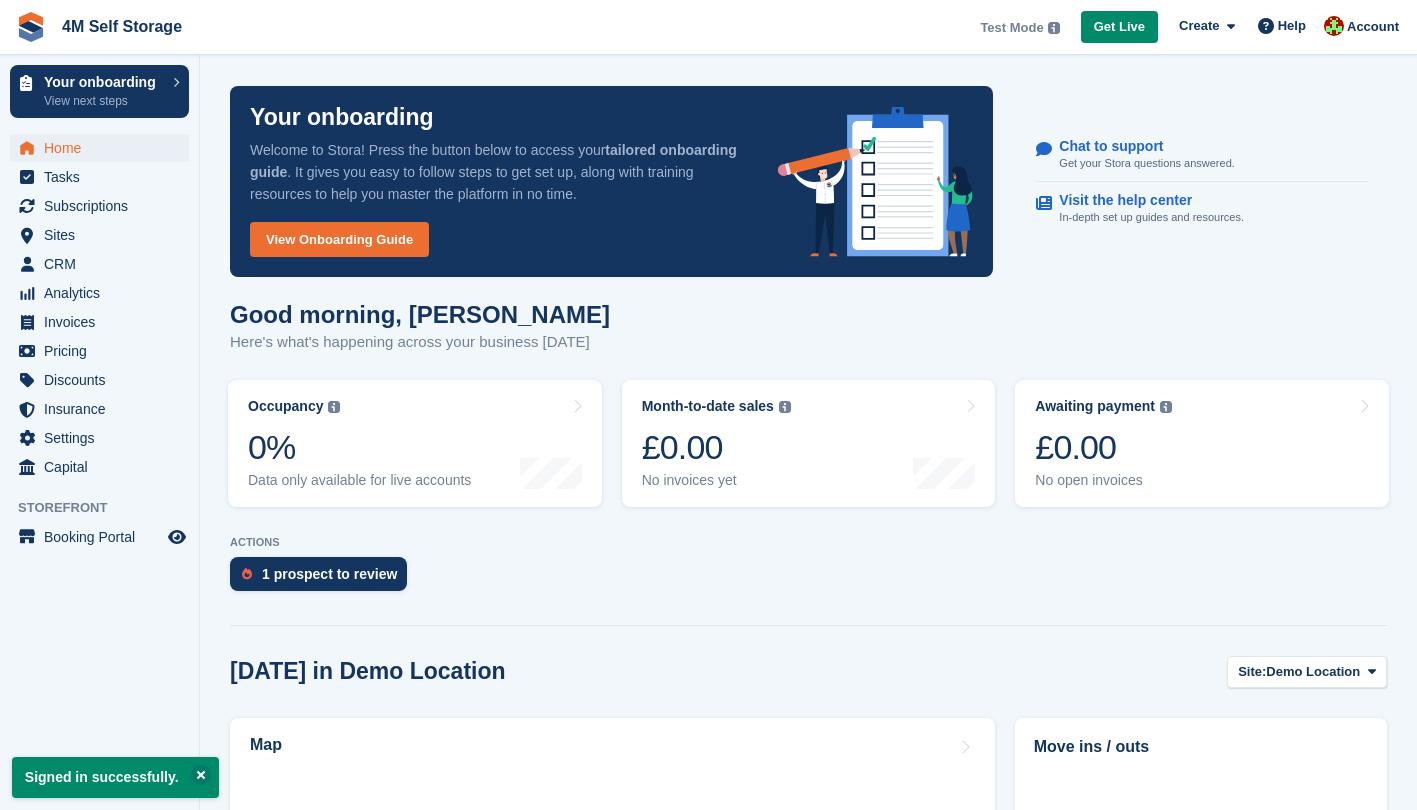 scroll, scrollTop: 0, scrollLeft: 0, axis: both 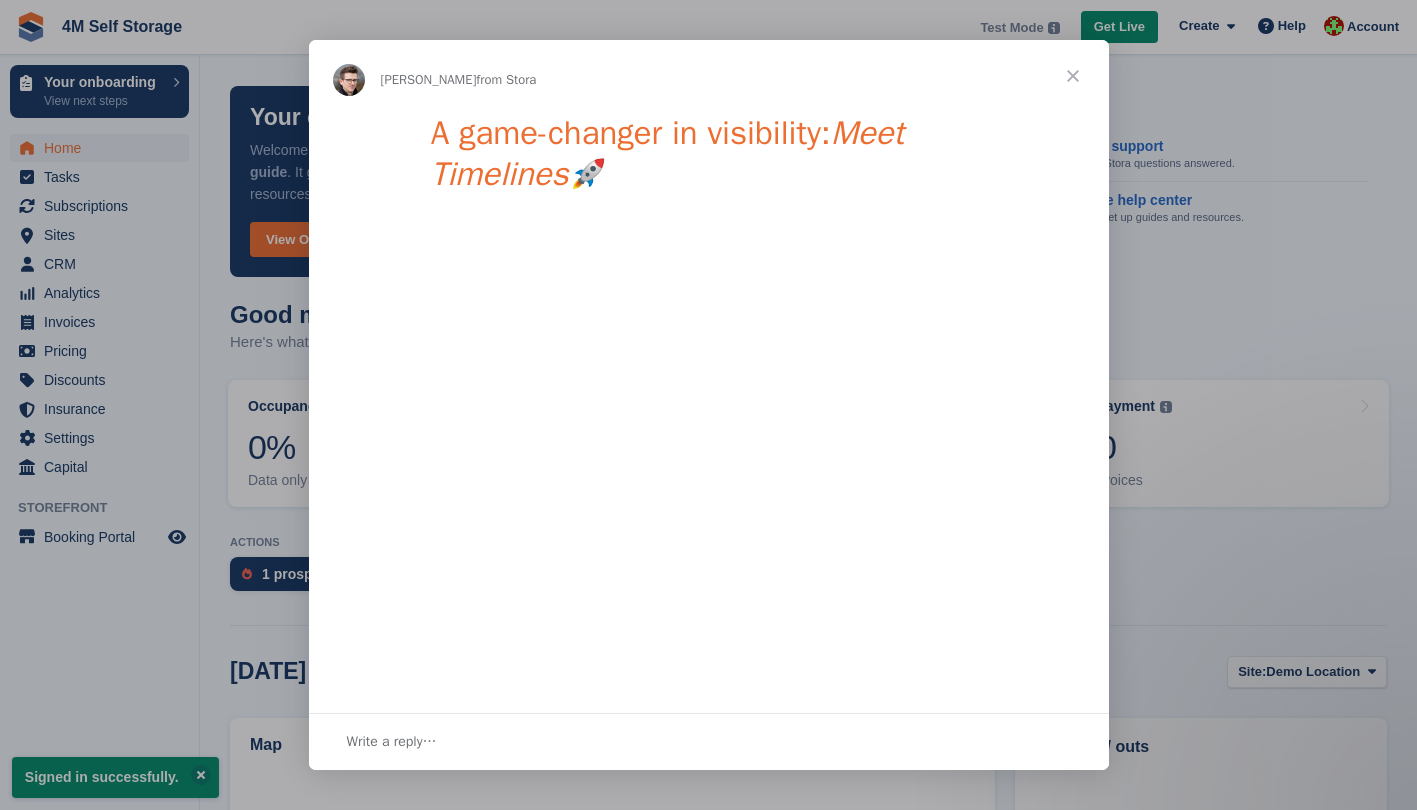 click at bounding box center (708, 405) 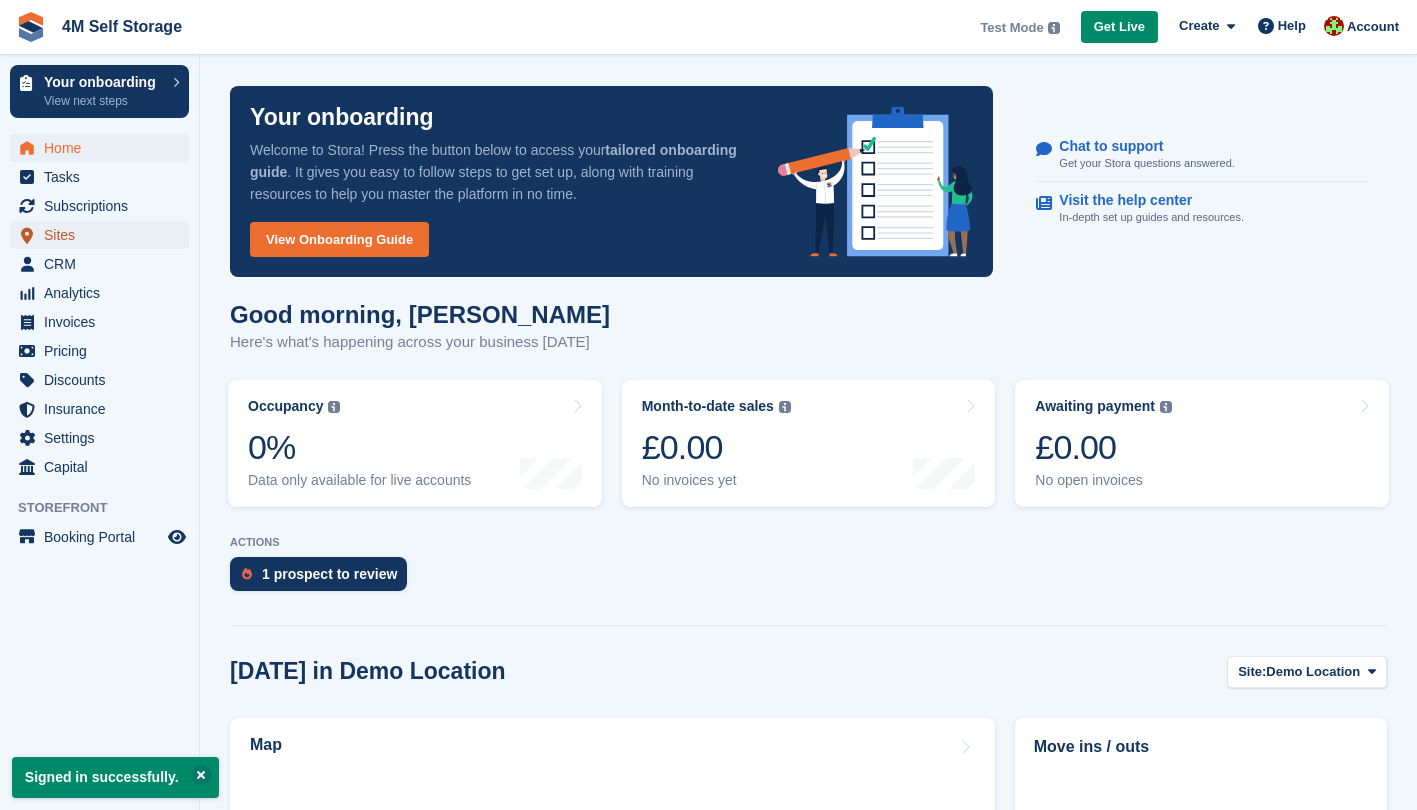 click on "Sites" at bounding box center (104, 235) 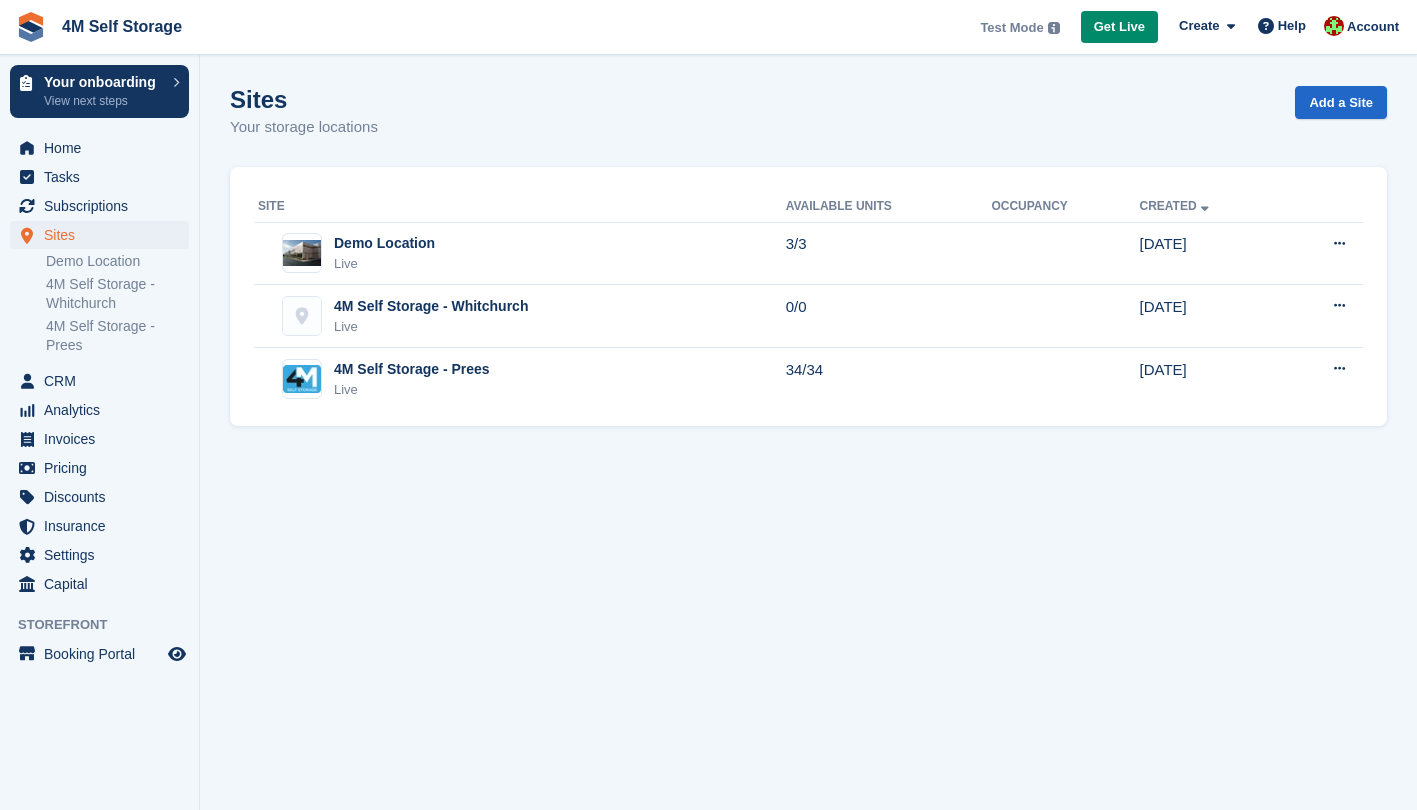 scroll, scrollTop: 0, scrollLeft: 0, axis: both 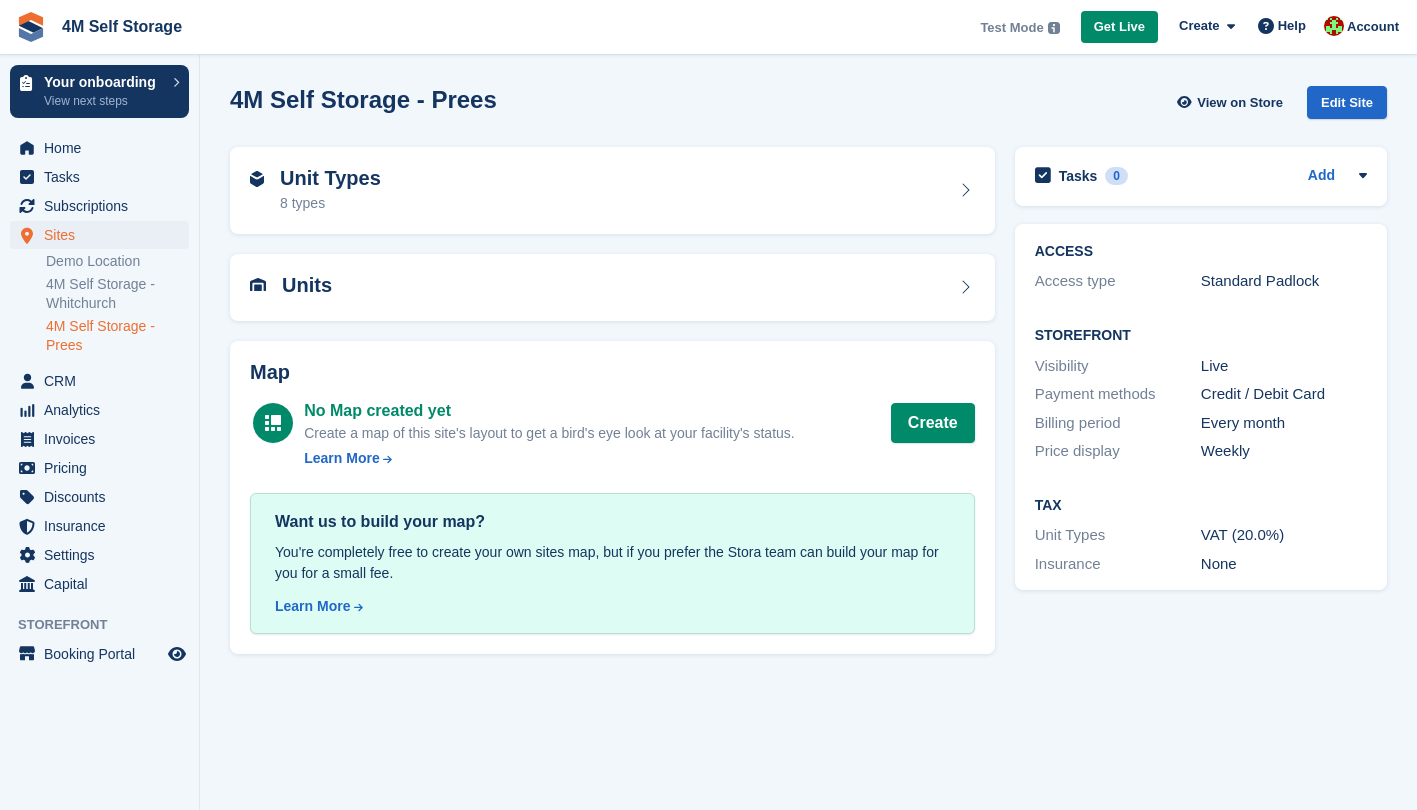 click on "Unit Types
8 types" at bounding box center (612, 191) 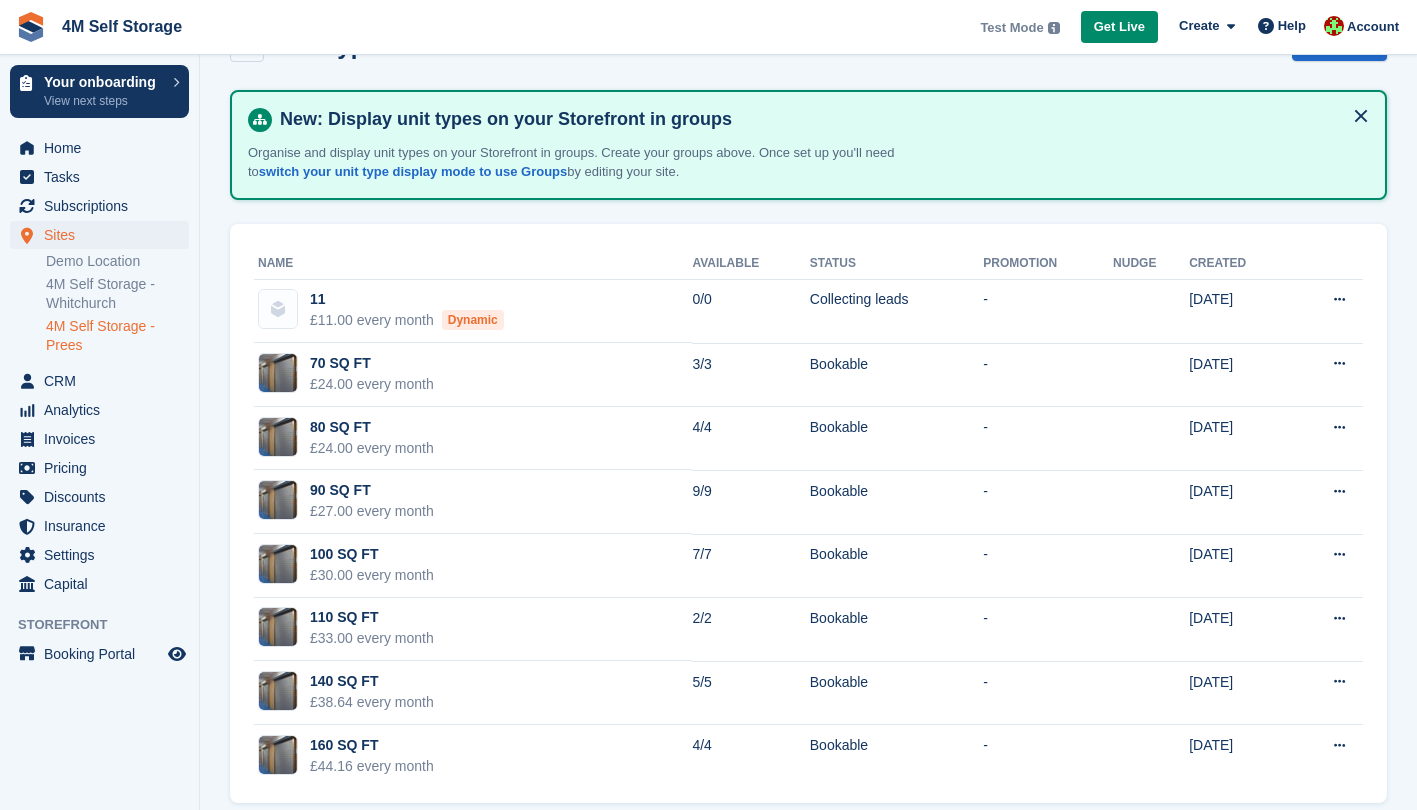 scroll, scrollTop: 81, scrollLeft: 0, axis: vertical 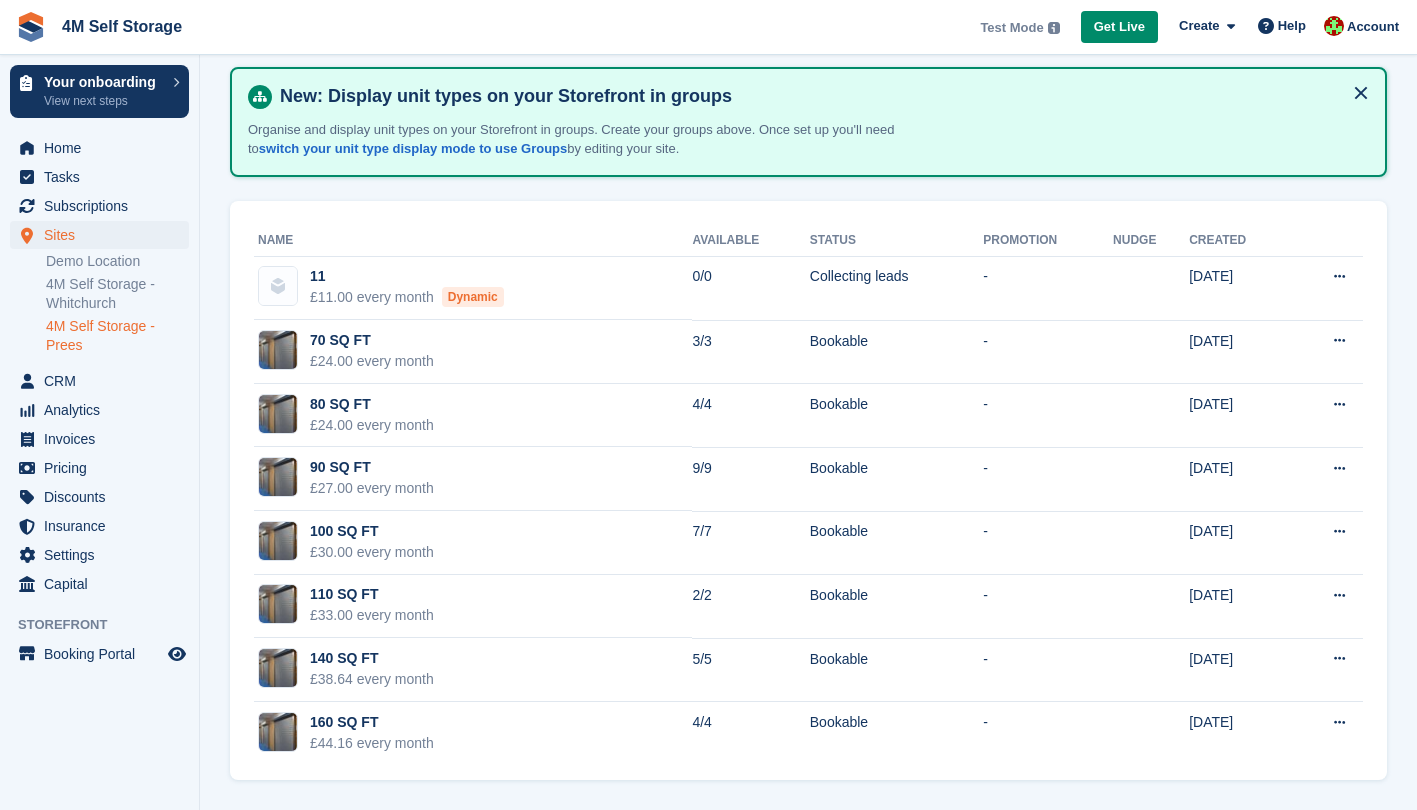 click on "£24.00 every month" at bounding box center (372, 361) 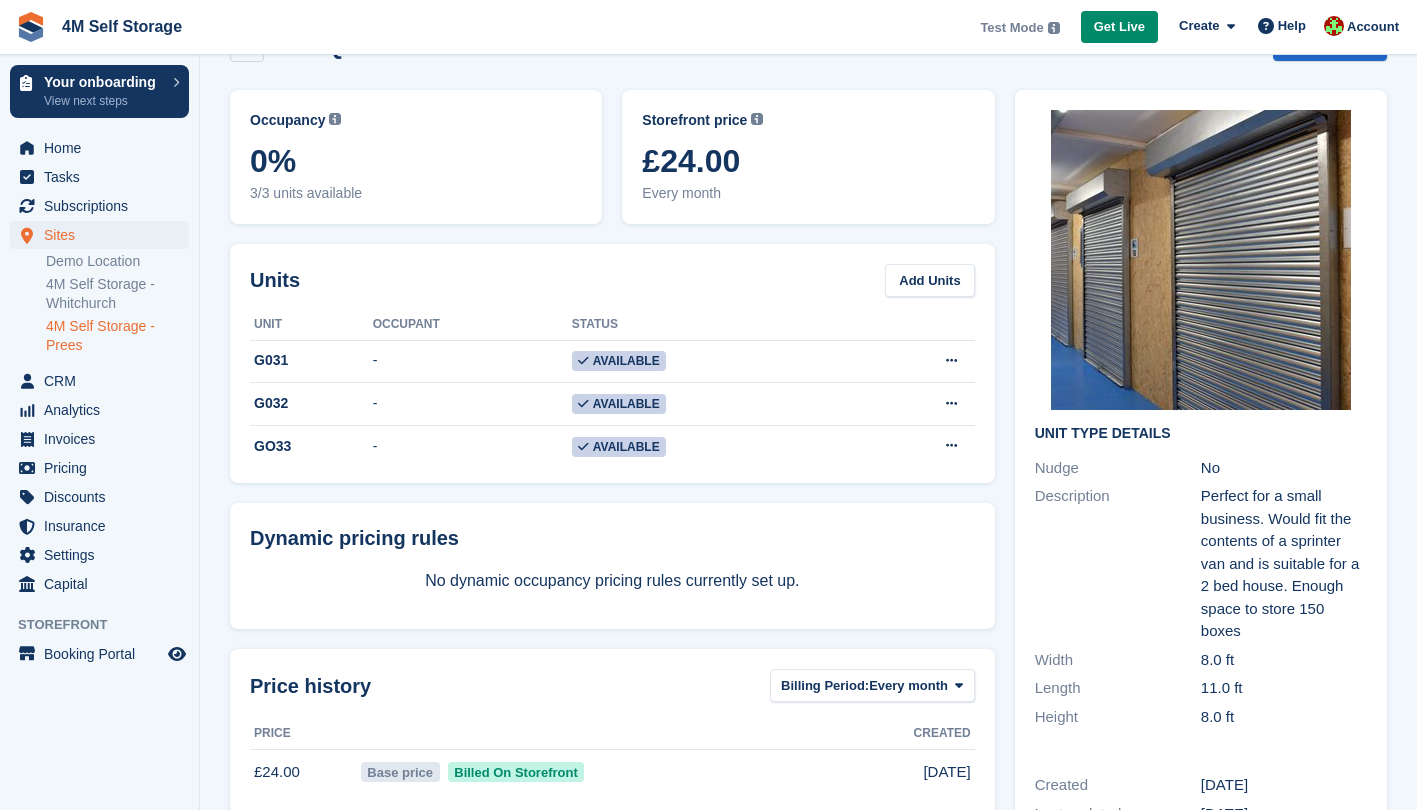 scroll, scrollTop: 0, scrollLeft: 0, axis: both 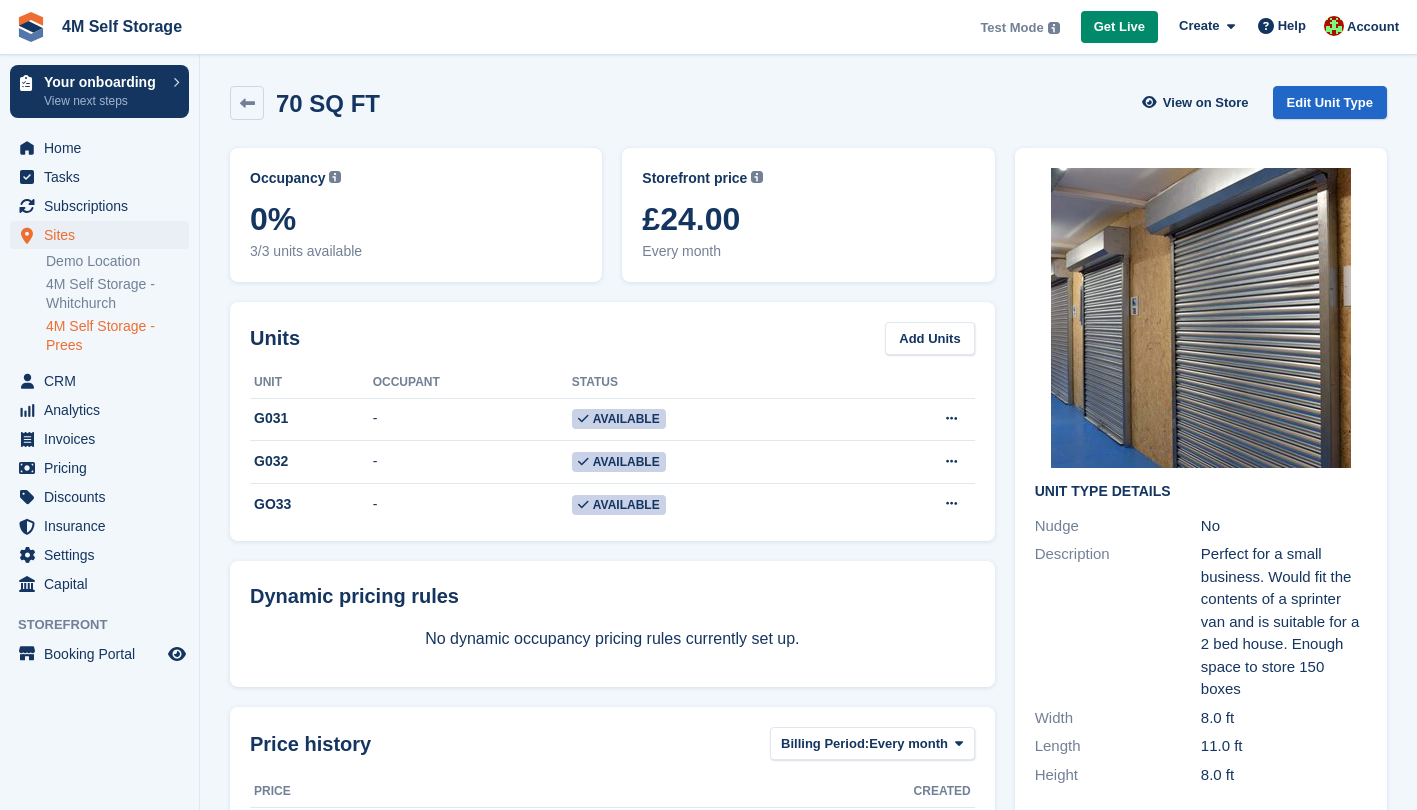 click at bounding box center [247, 103] 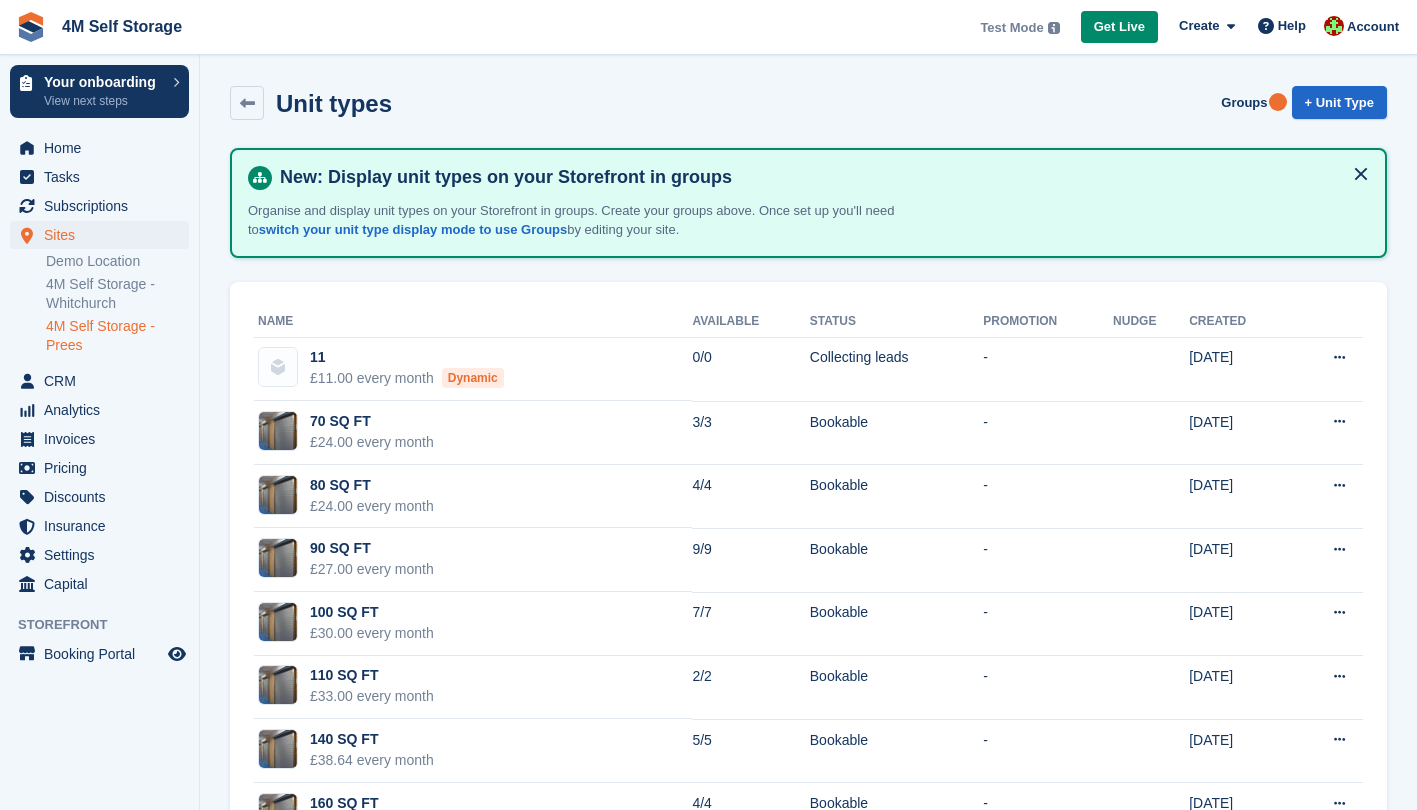 click on "£24.00 every month" at bounding box center [372, 442] 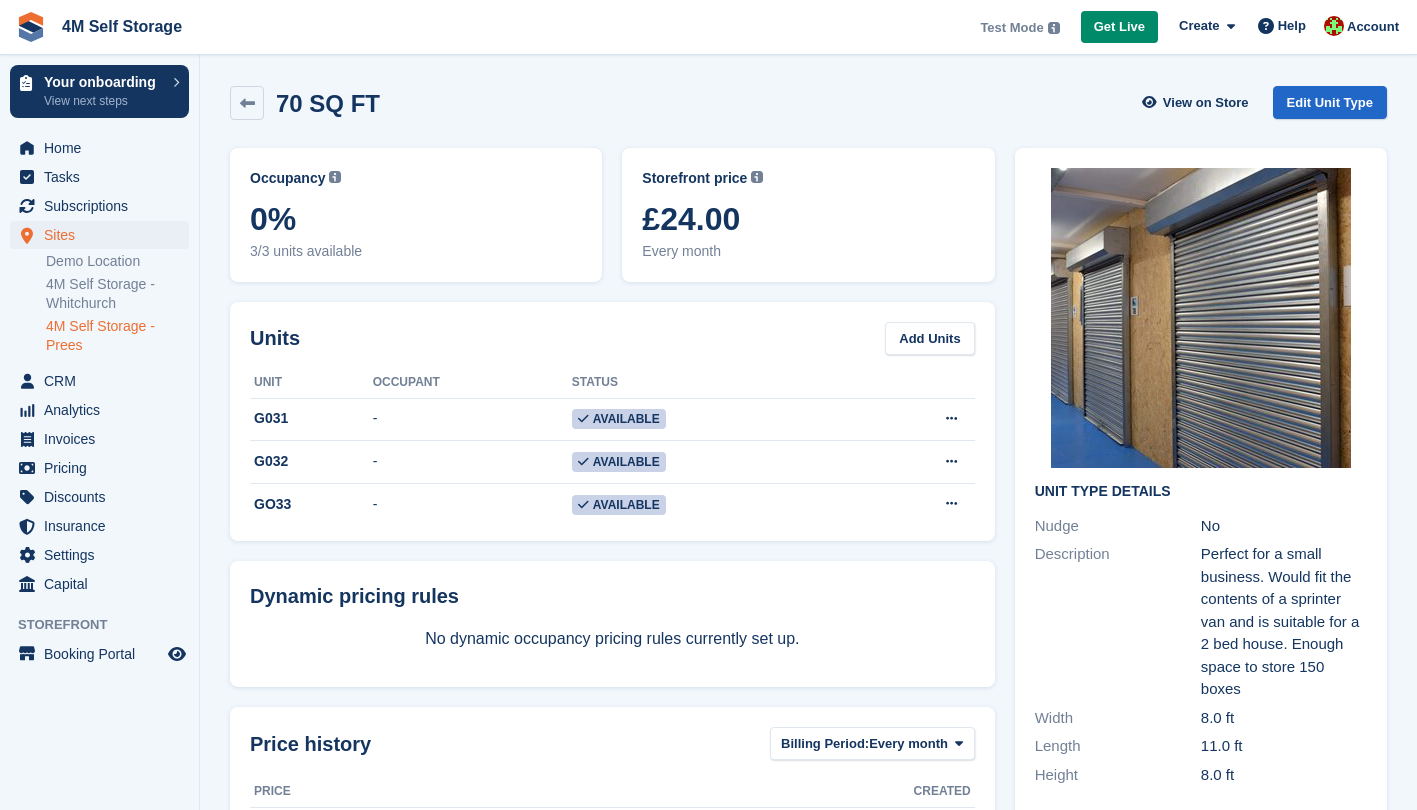 scroll, scrollTop: 0, scrollLeft: 0, axis: both 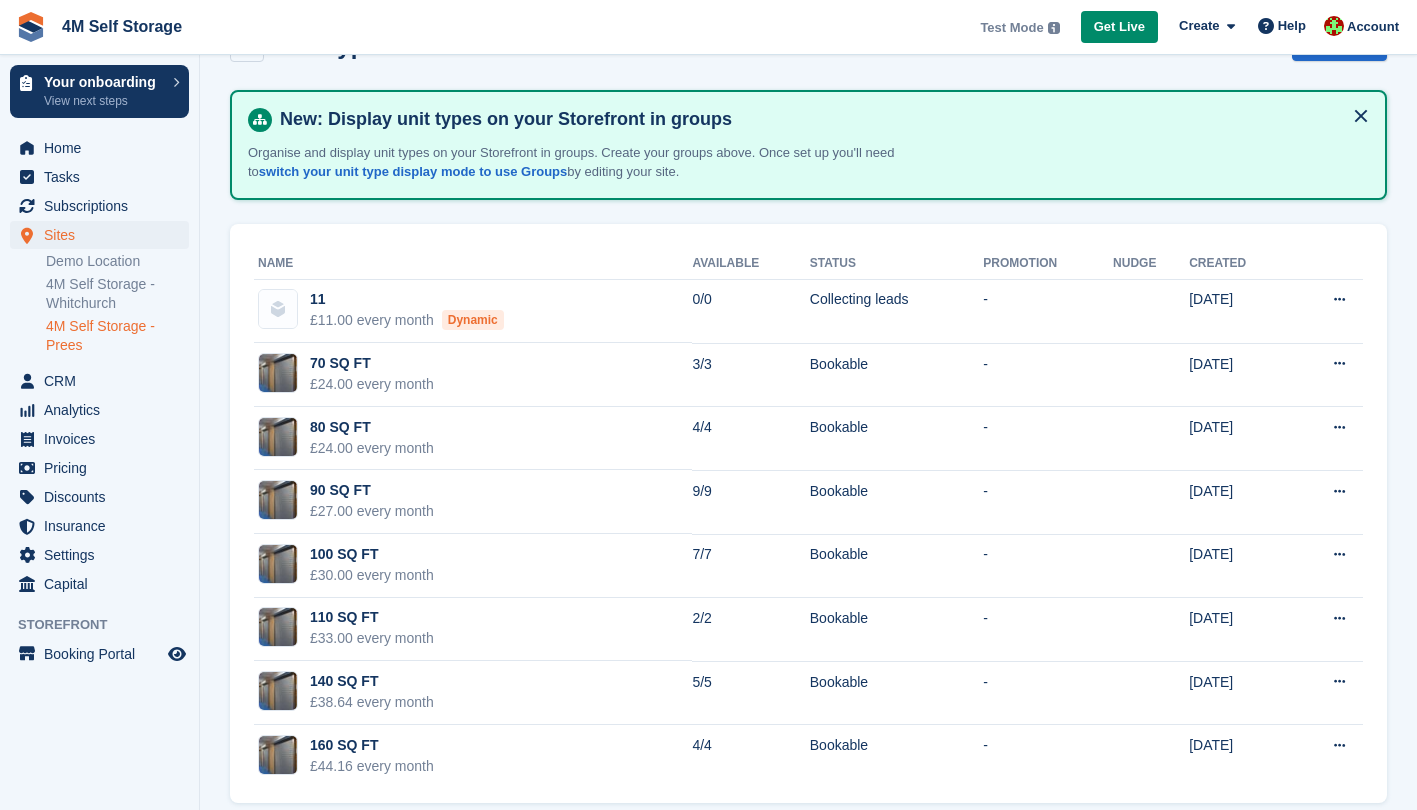 drag, startPoint x: 378, startPoint y: 637, endPoint x: 390, endPoint y: 574, distance: 64.132675 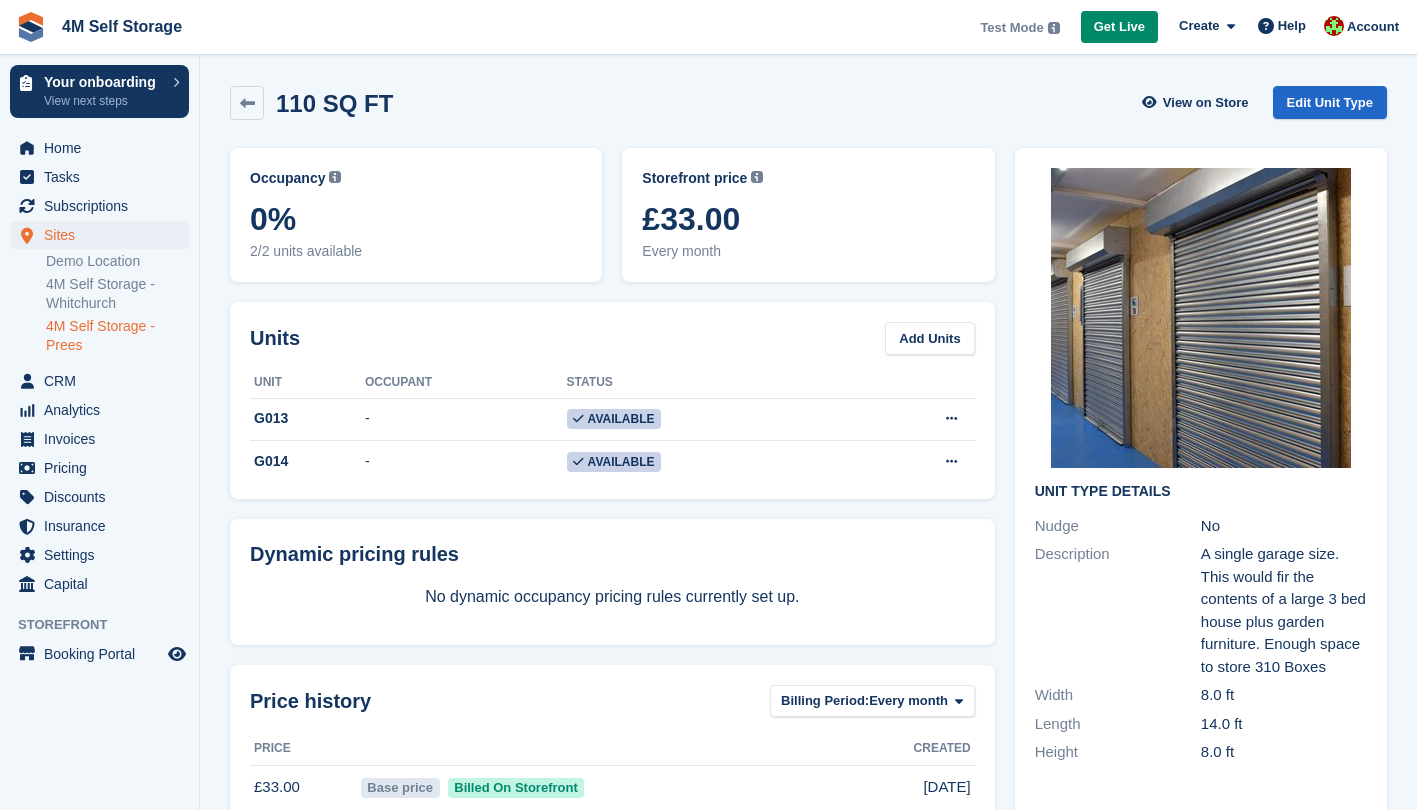 scroll, scrollTop: 0, scrollLeft: 0, axis: both 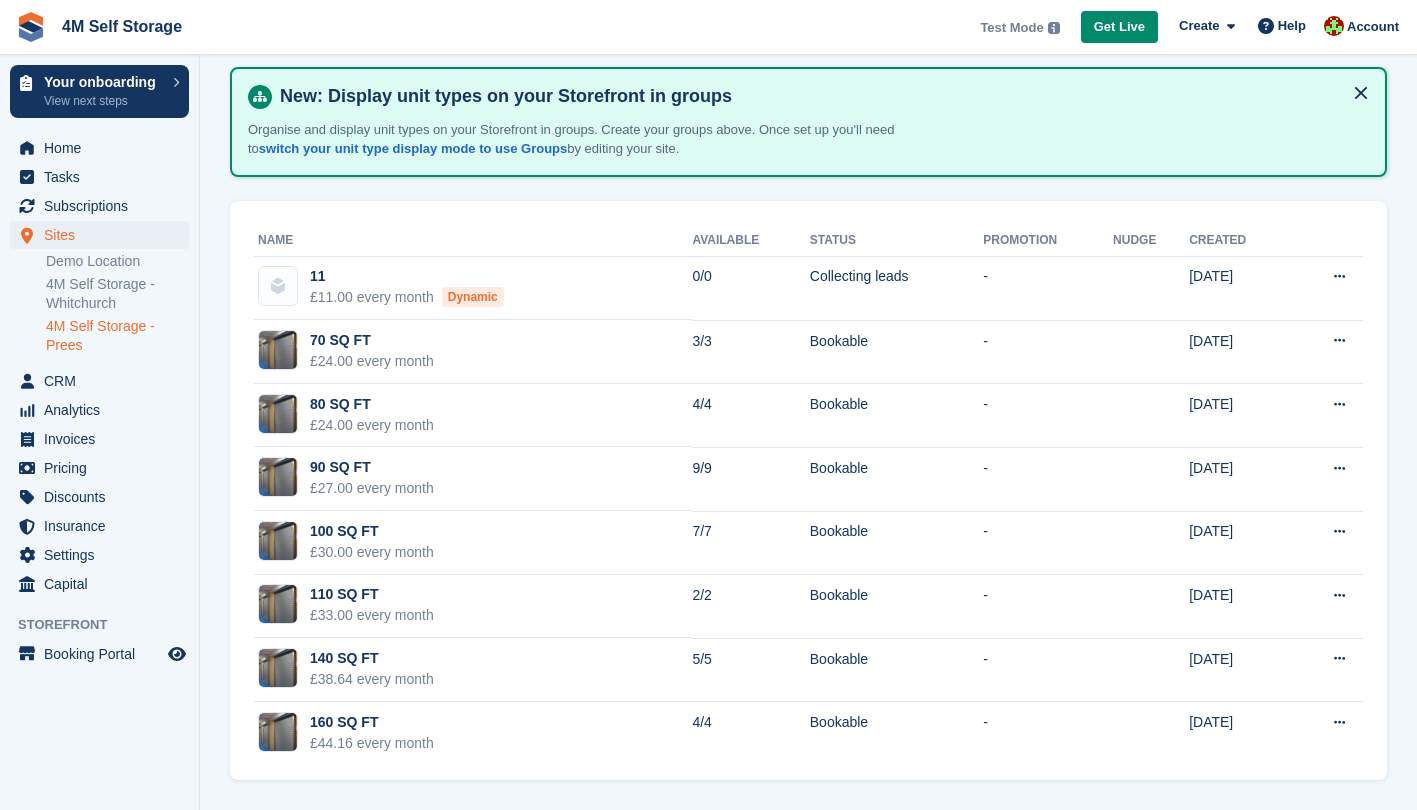 click on "100 SQ FT" at bounding box center [372, 531] 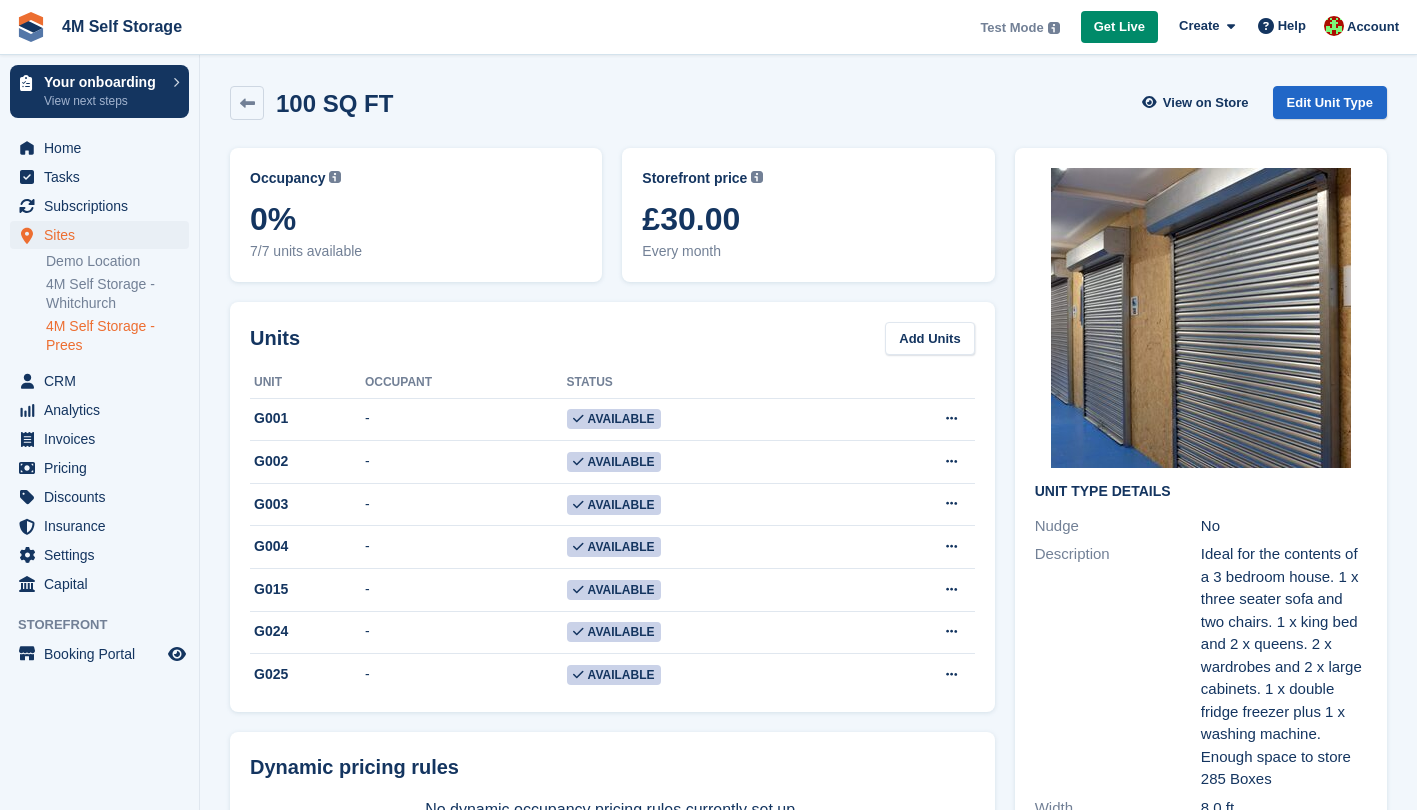scroll, scrollTop: 0, scrollLeft: 0, axis: both 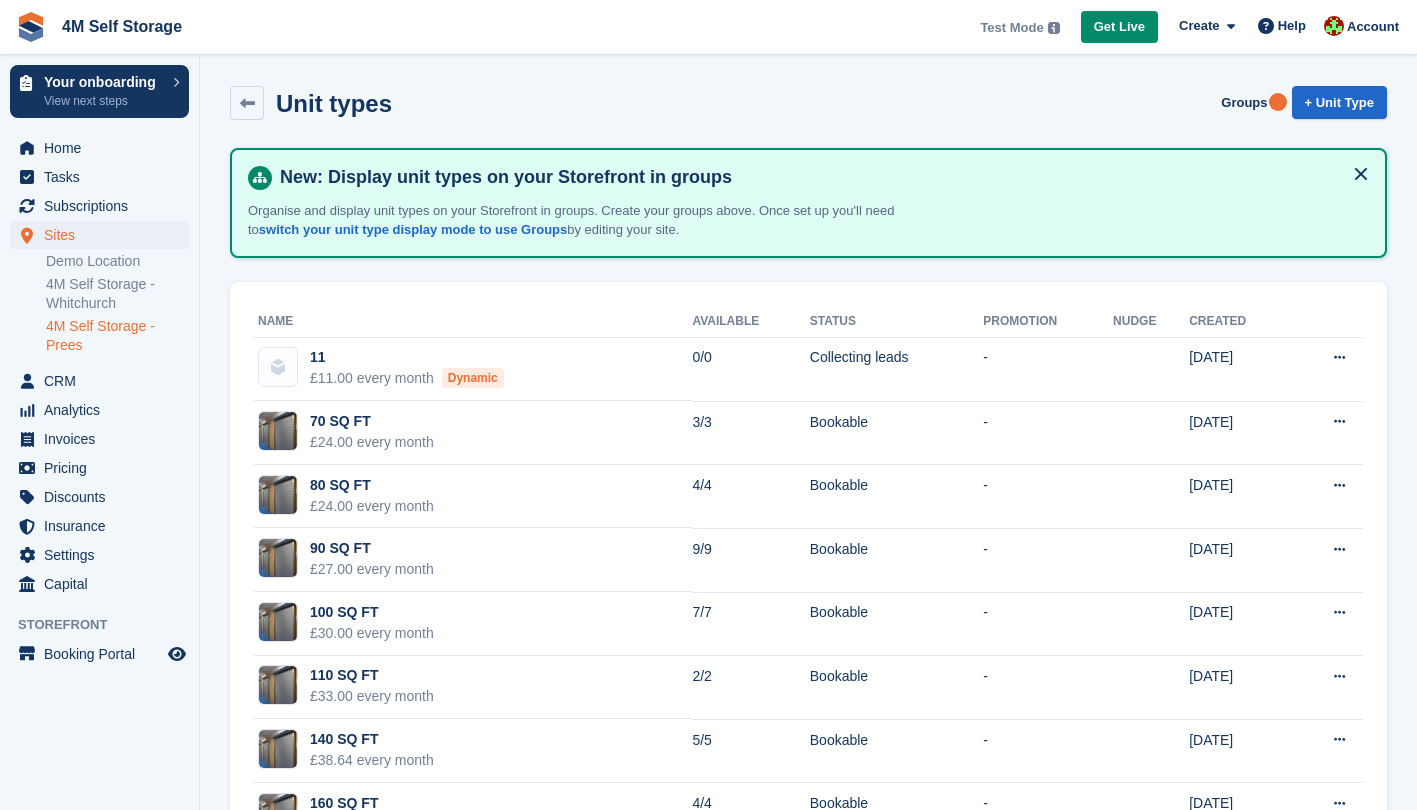 click on "£30.00 every month" at bounding box center (372, 633) 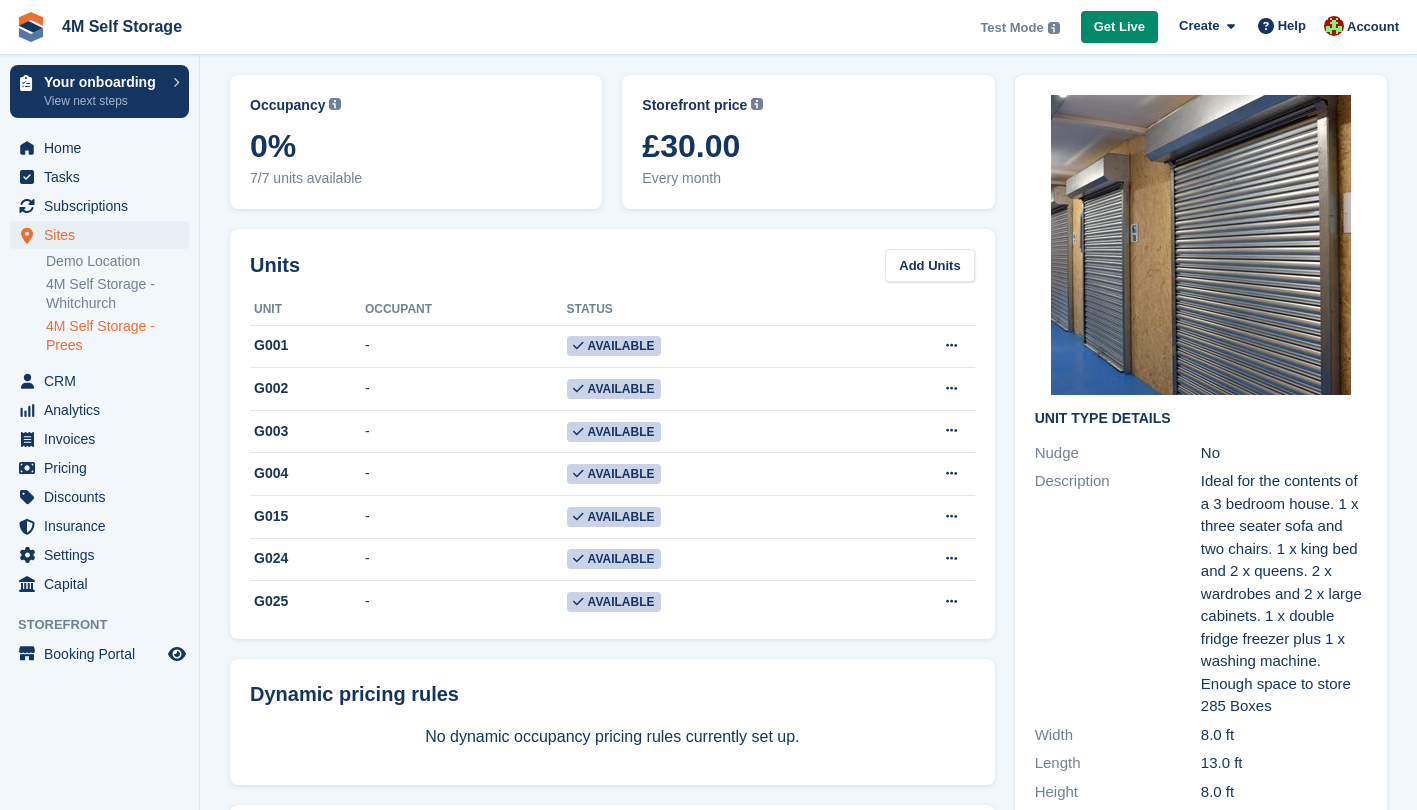 scroll, scrollTop: 0, scrollLeft: 0, axis: both 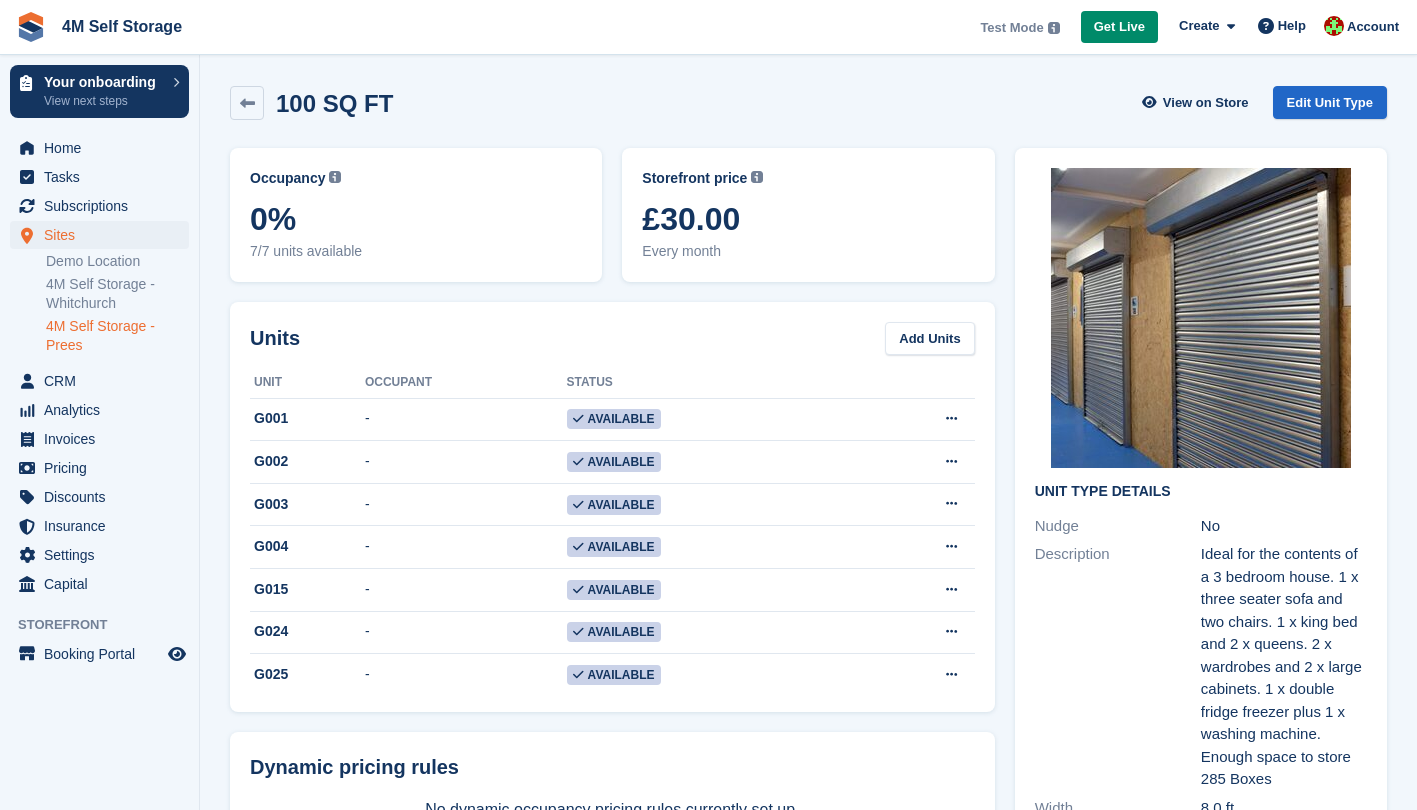 click at bounding box center (247, 103) 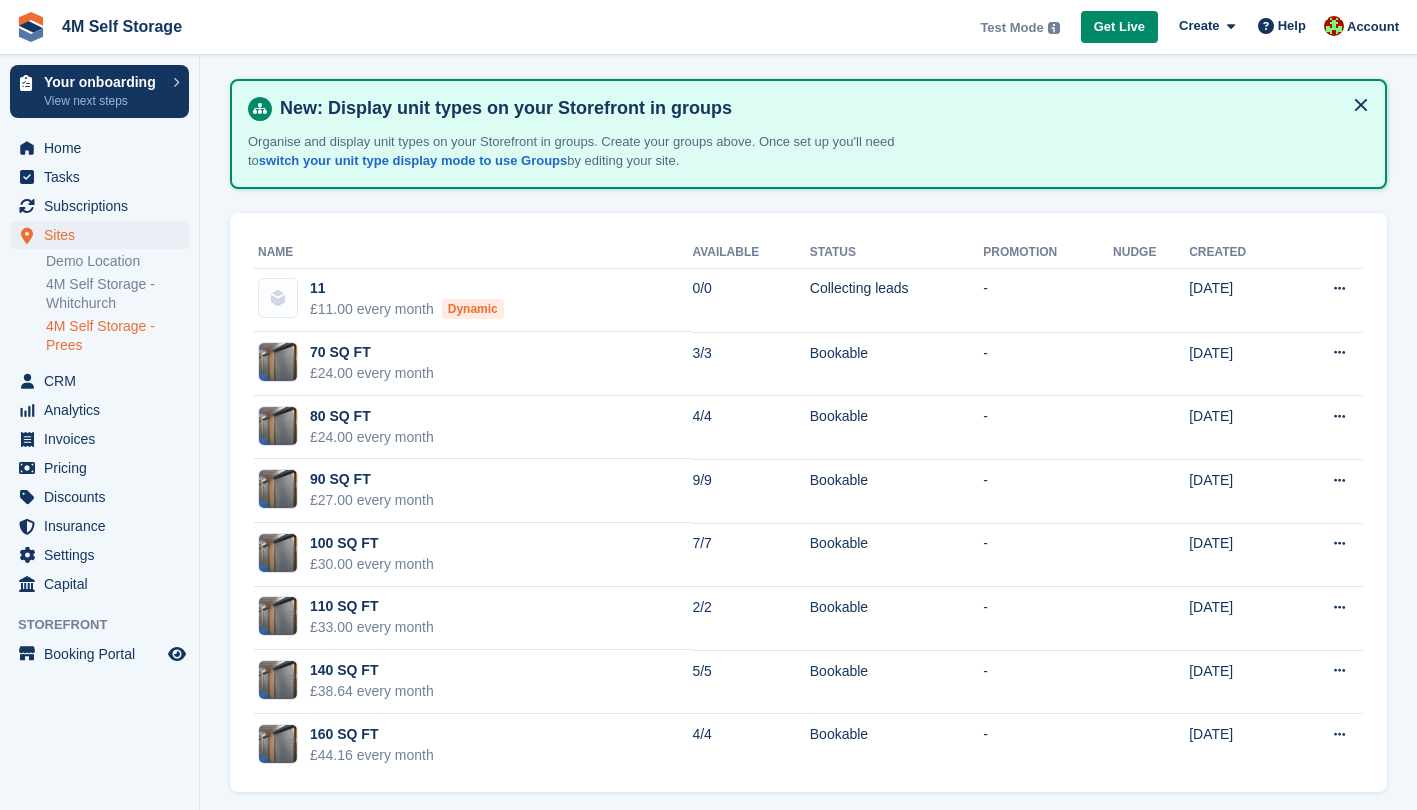 scroll, scrollTop: 0, scrollLeft: 0, axis: both 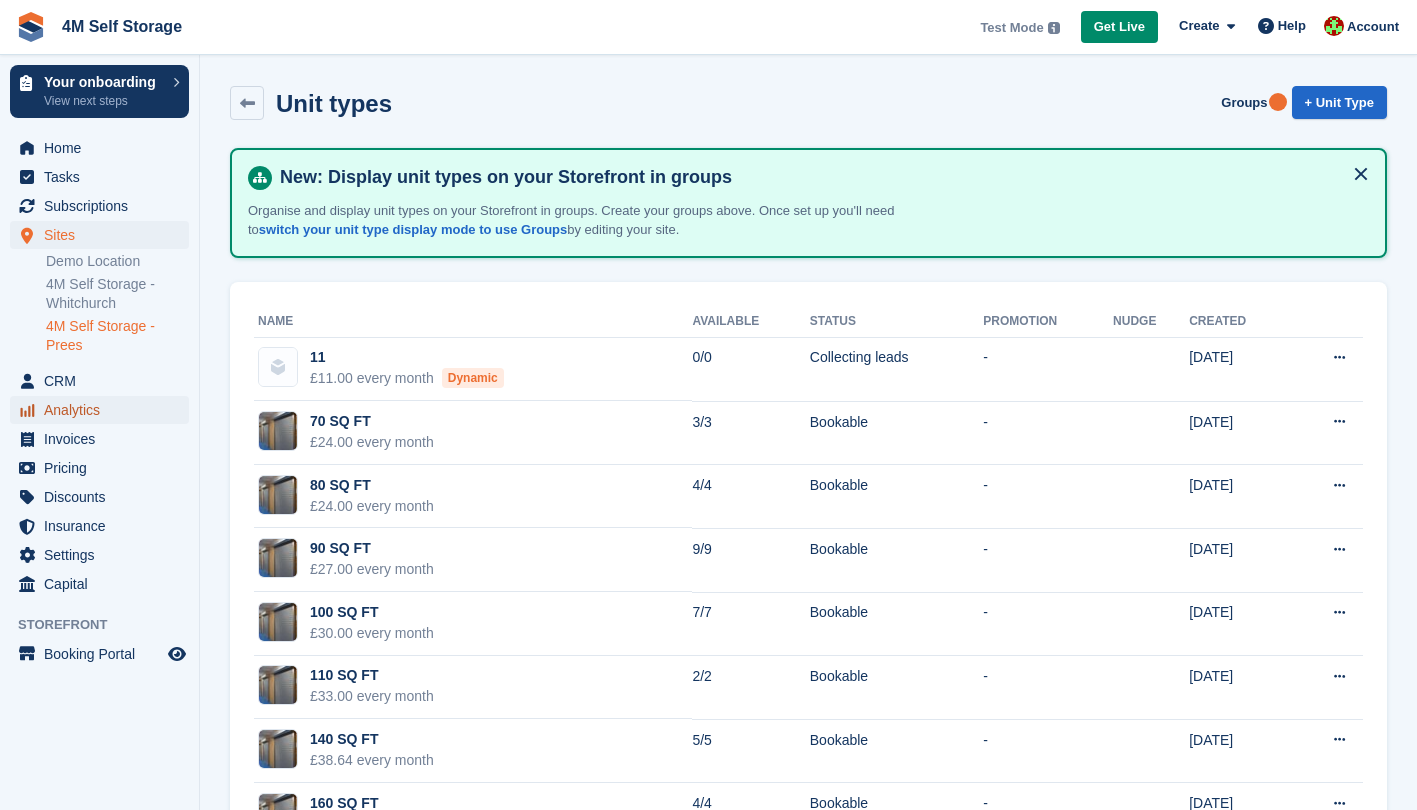click on "Analytics" at bounding box center [104, 410] 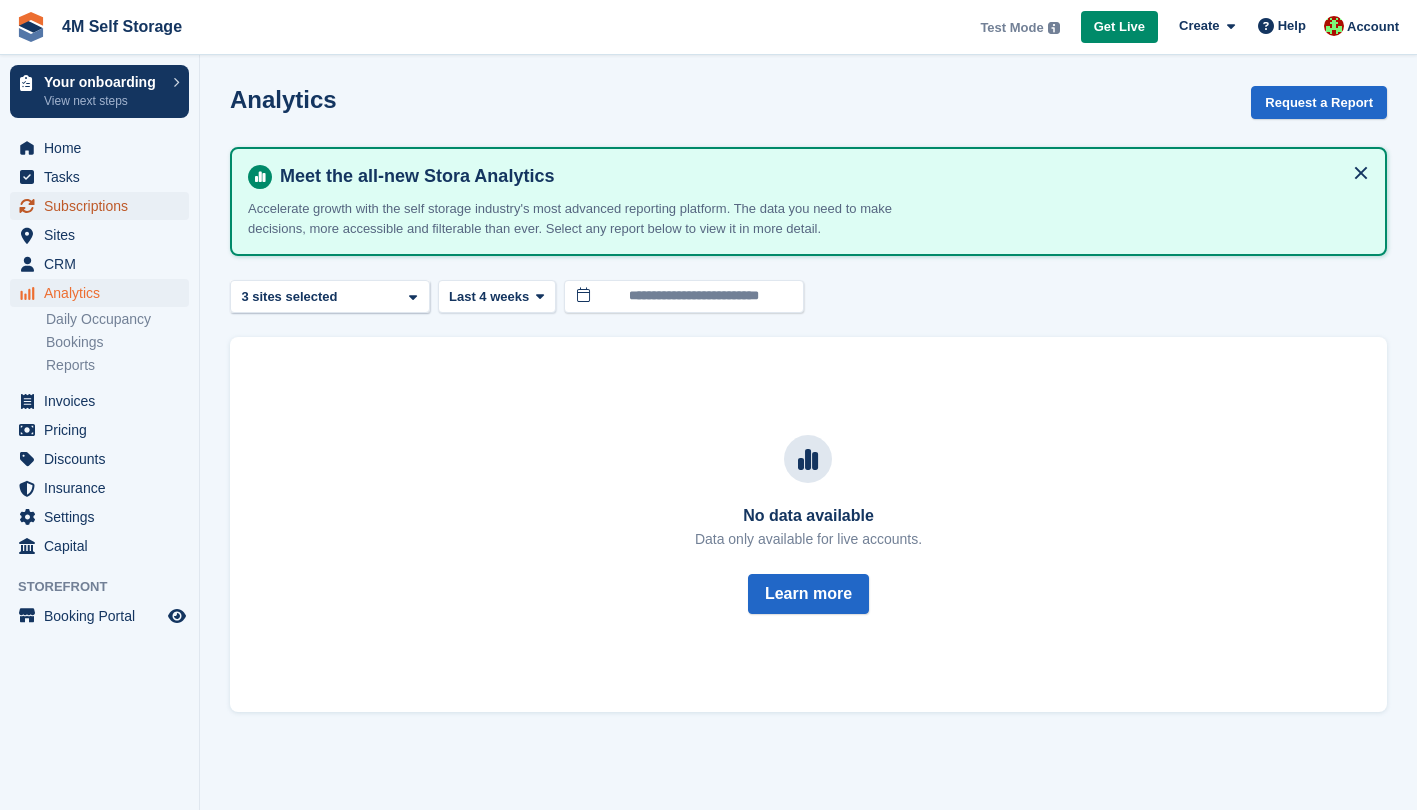 click on "Subscriptions" at bounding box center (104, 206) 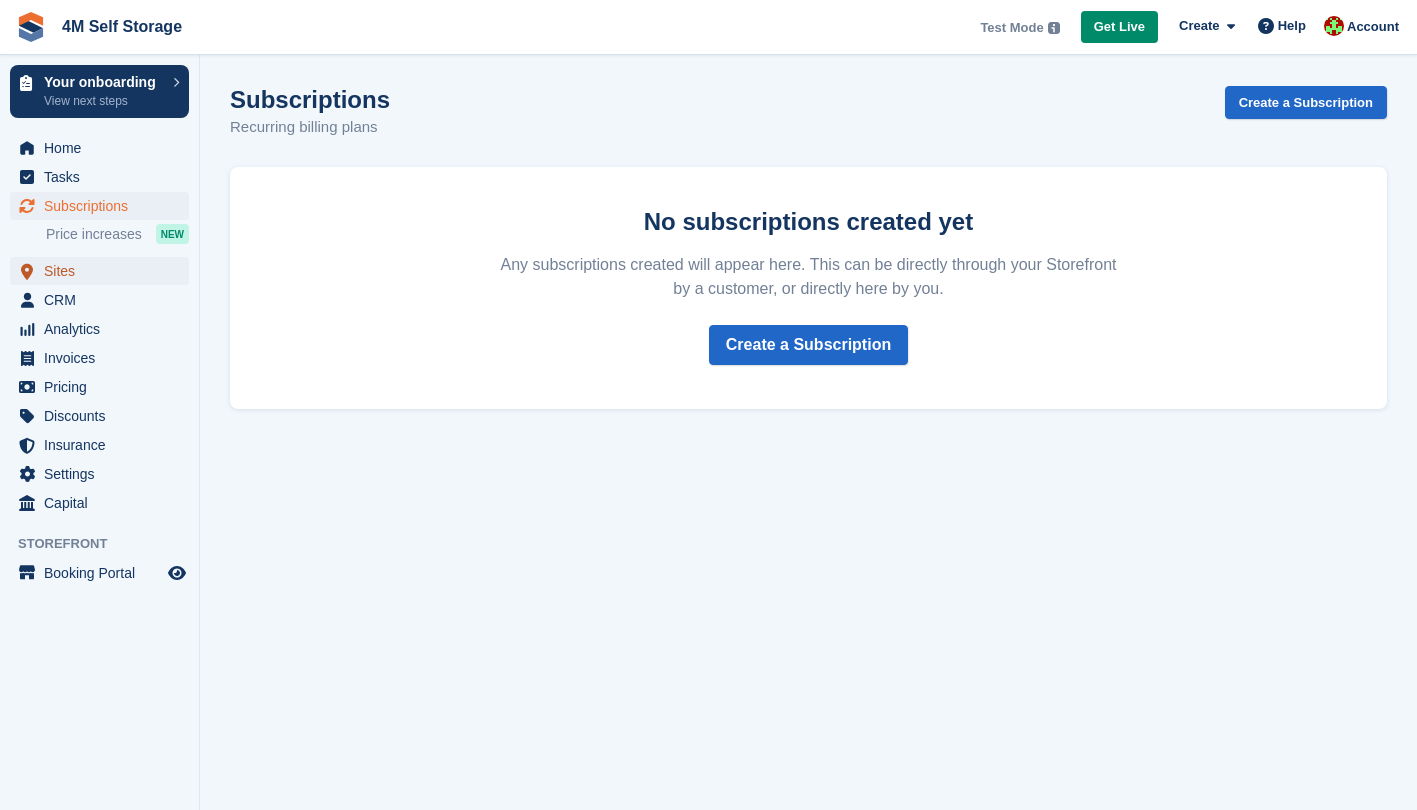 click on "Sites" at bounding box center (104, 271) 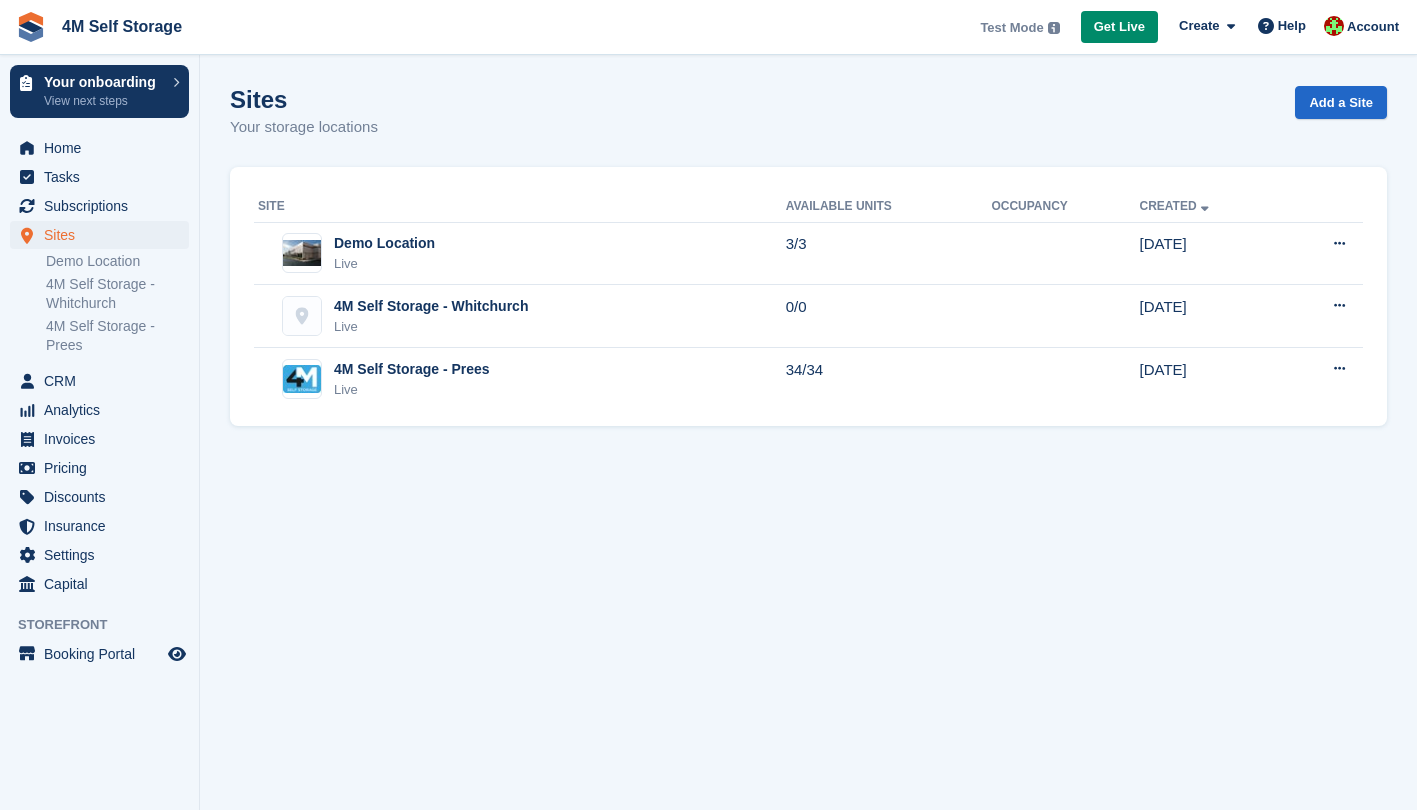 click on "4M Self Storage - Prees" at bounding box center [412, 369] 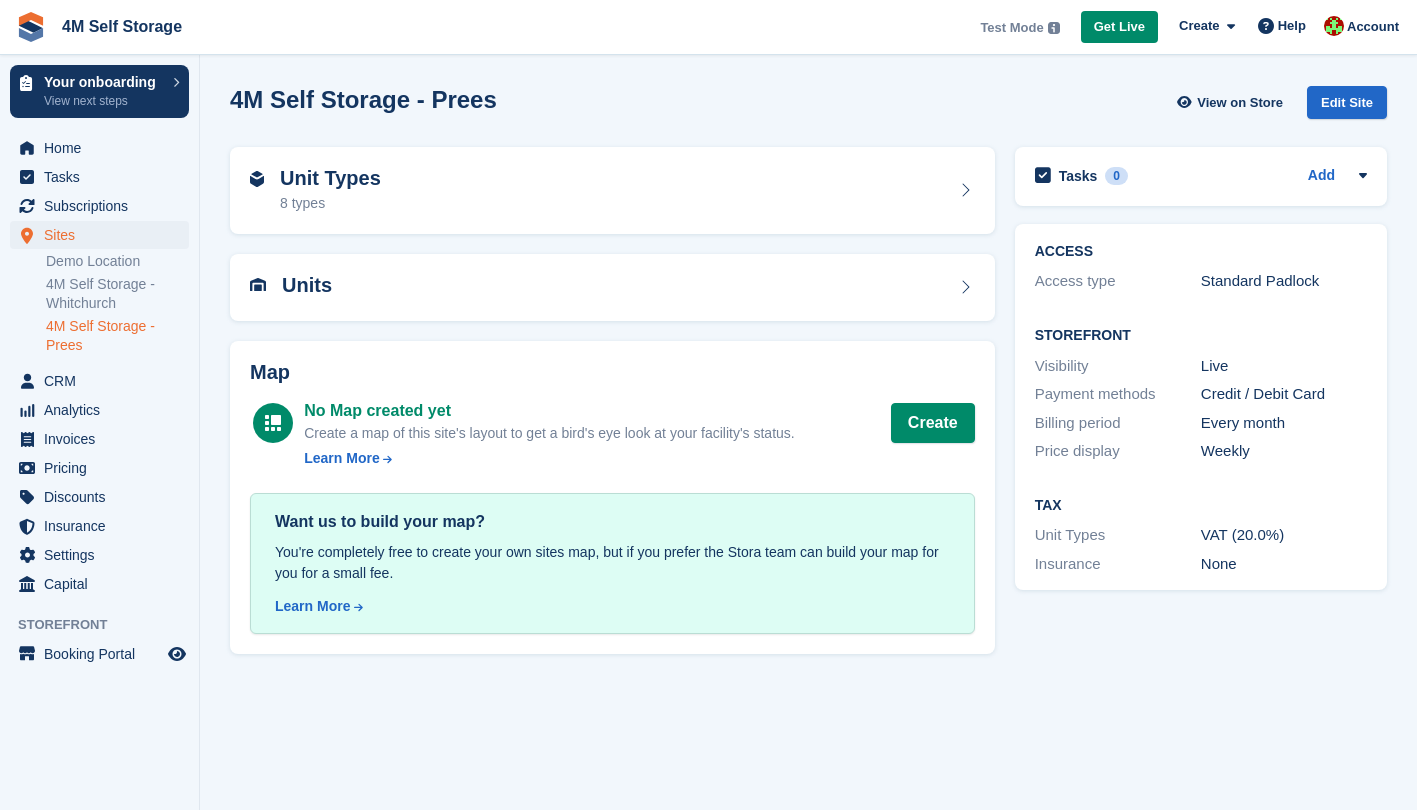 scroll, scrollTop: 0, scrollLeft: 0, axis: both 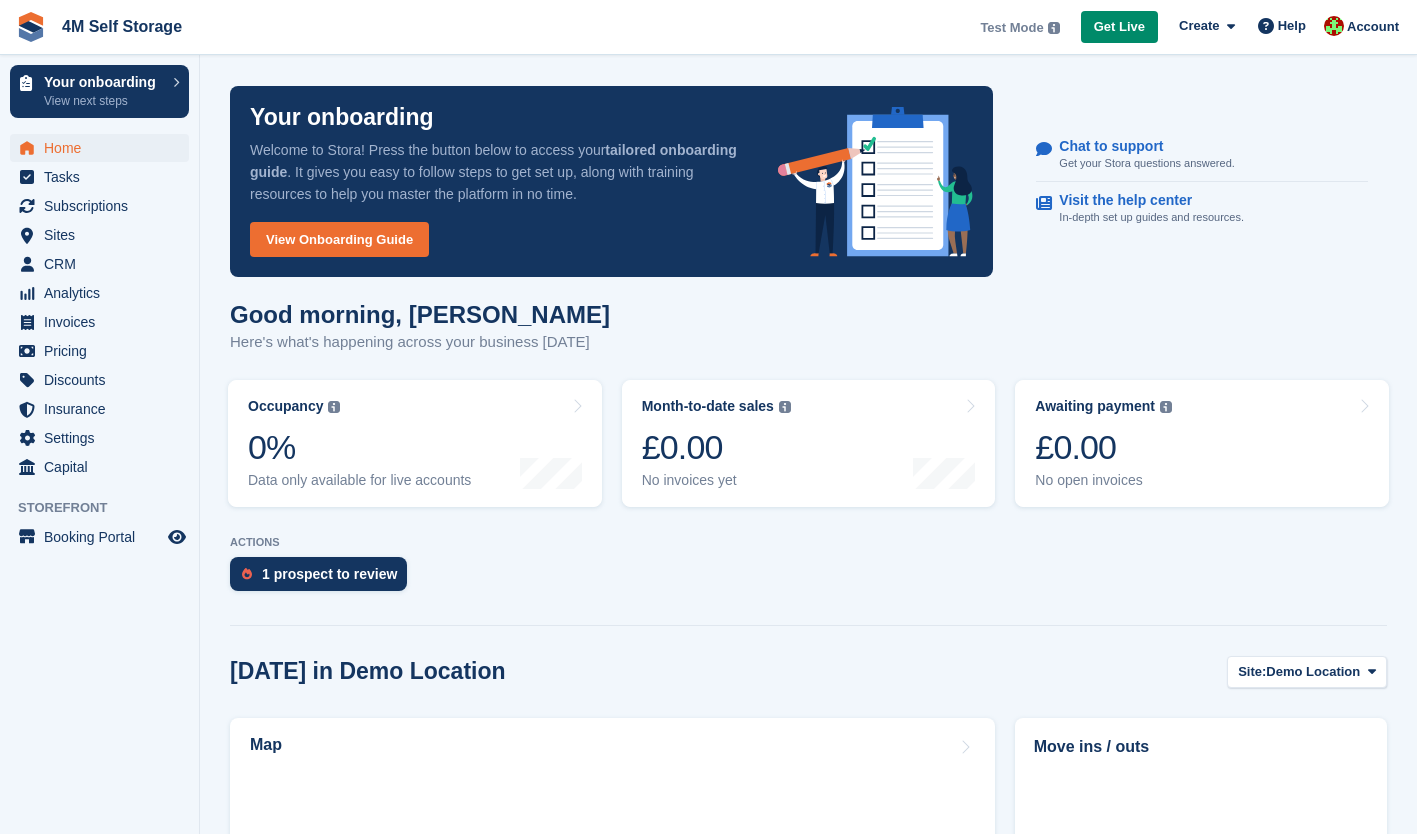 click on "Account" at bounding box center [1373, 27] 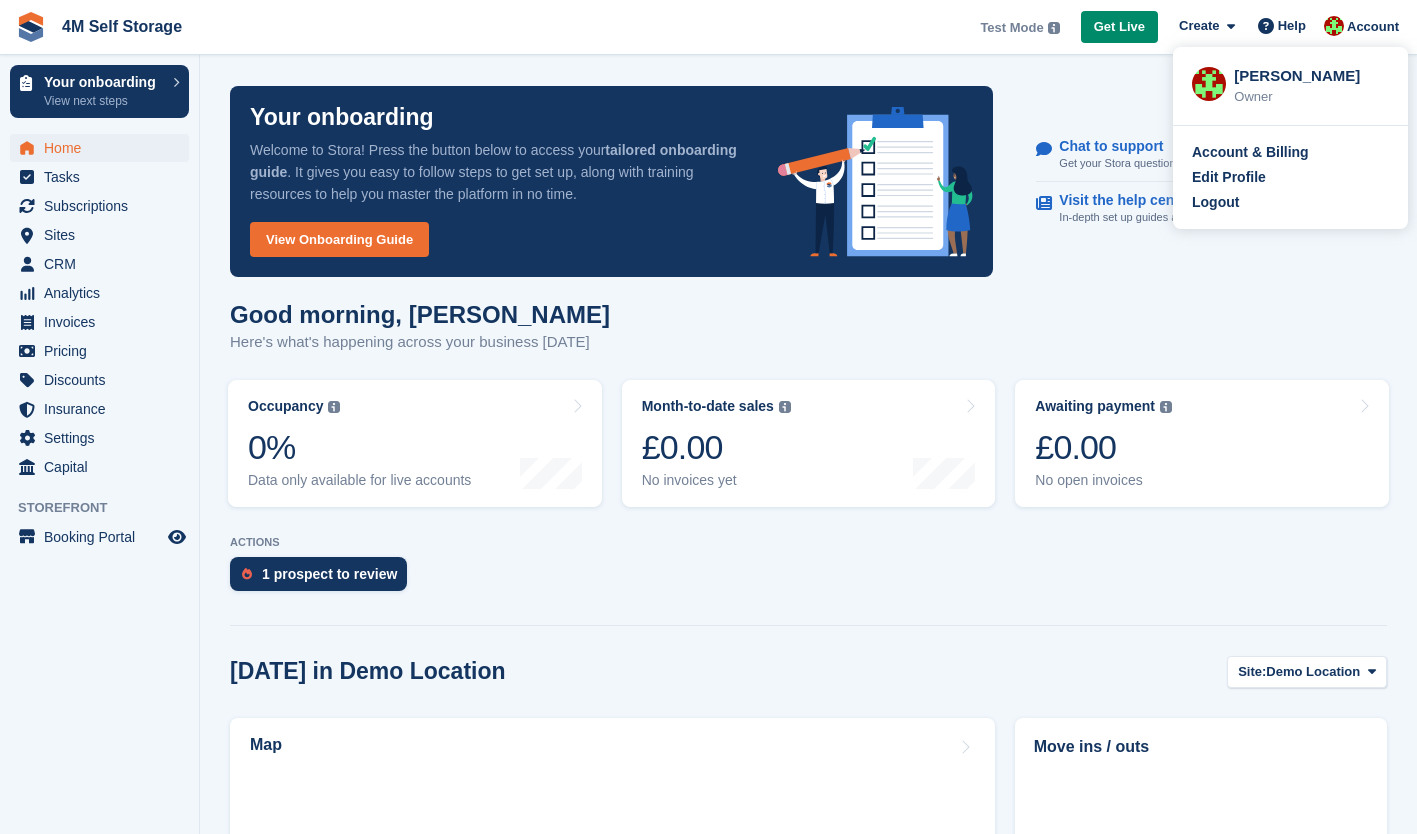 click on "Your onboarding
Welcome to Stora! Press the button below to access your  tailored onboarding guide . It gives you easy to follow steps to get set up, along with training resources to help you master the platform in no time.
View Onboarding Guide
Chat to support
Get your Stora questions answered.
Visit the help center
In-depth set up guides and resources." at bounding box center (808, 181) 